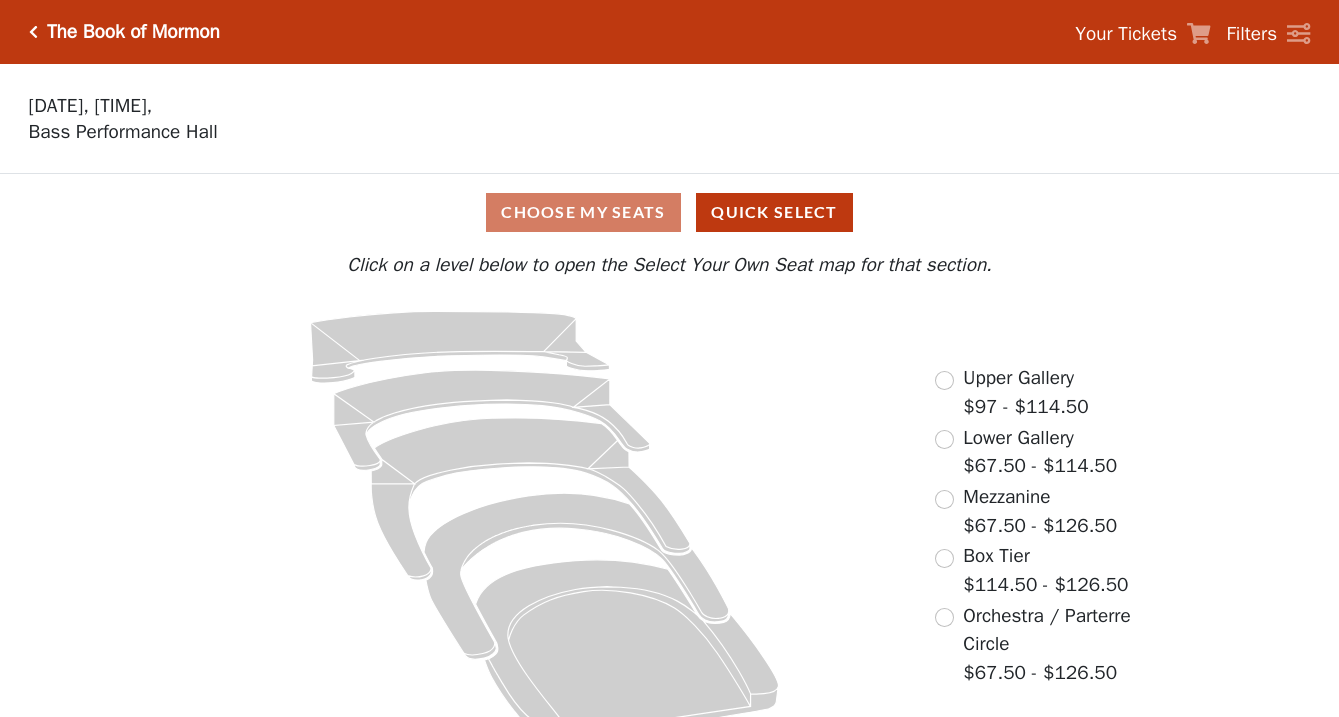 scroll, scrollTop: 0, scrollLeft: 0, axis: both 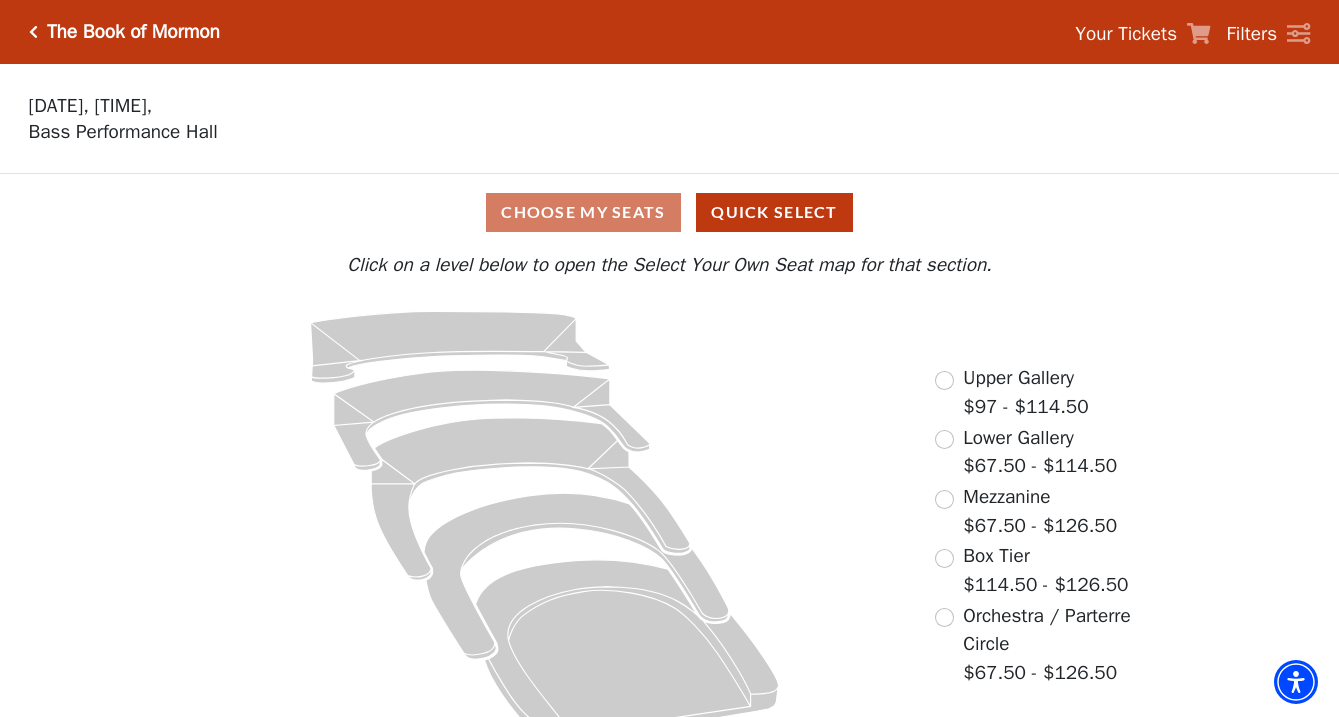 click on "The Book of Mormon" at bounding box center (129, 32) 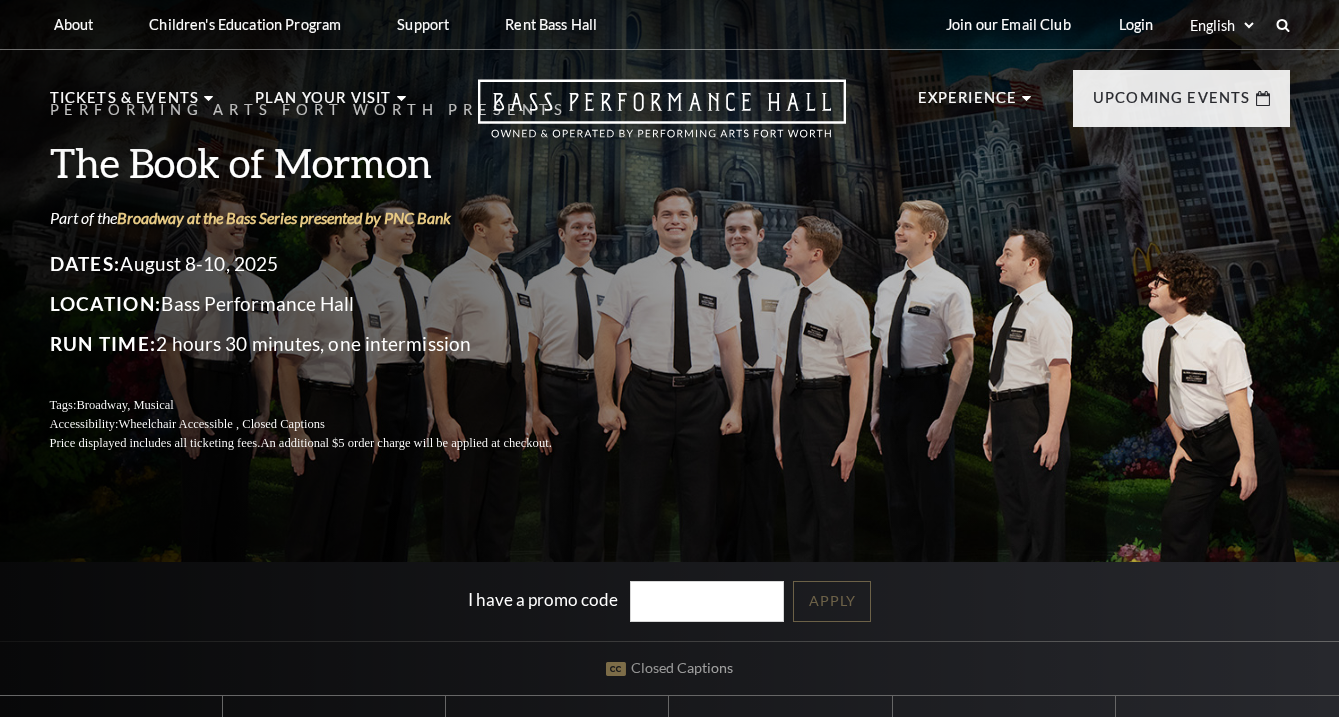 scroll, scrollTop: 0, scrollLeft: 0, axis: both 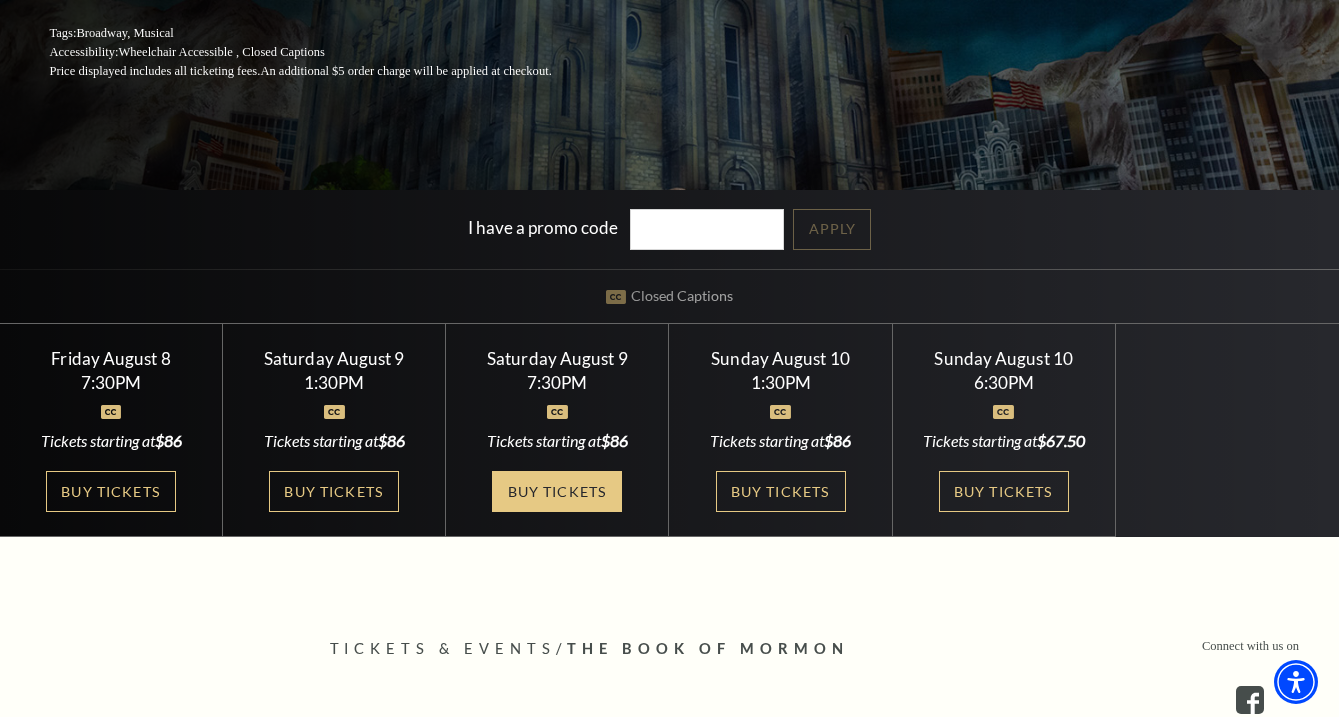 click on "Buy Tickets" at bounding box center [557, 491] 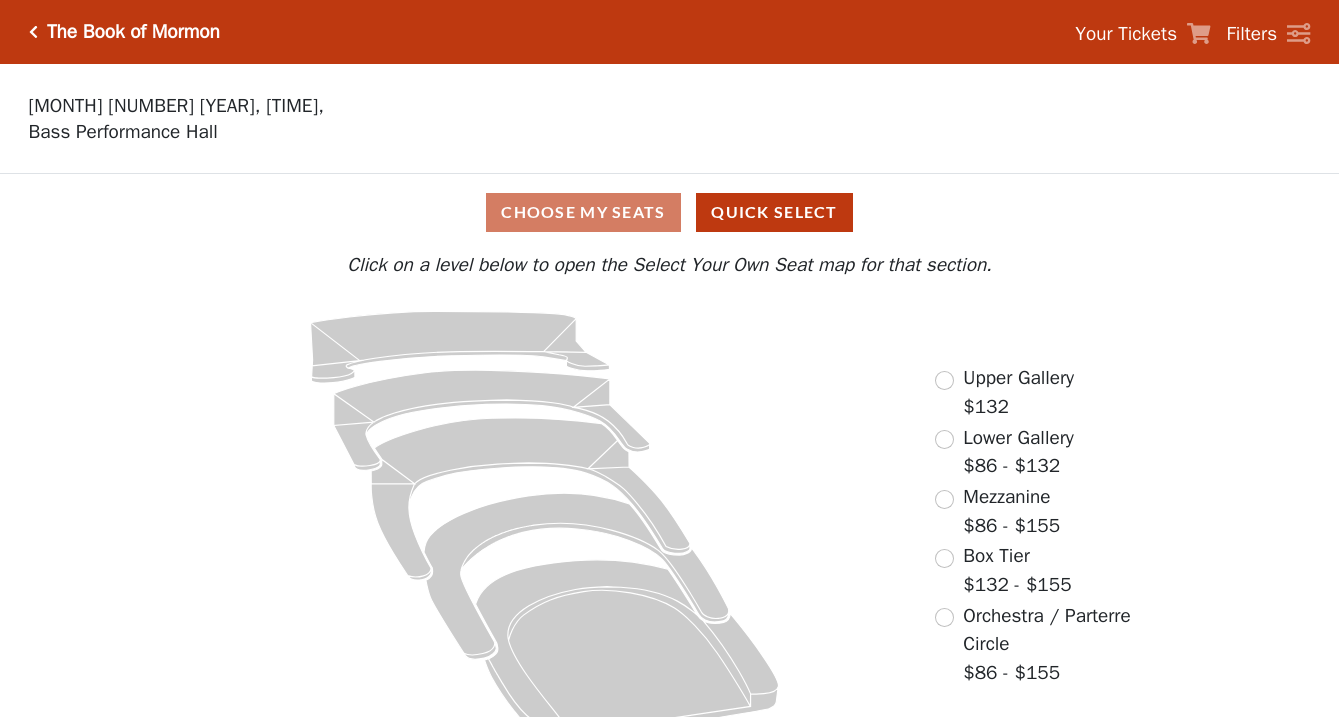 scroll, scrollTop: 0, scrollLeft: 0, axis: both 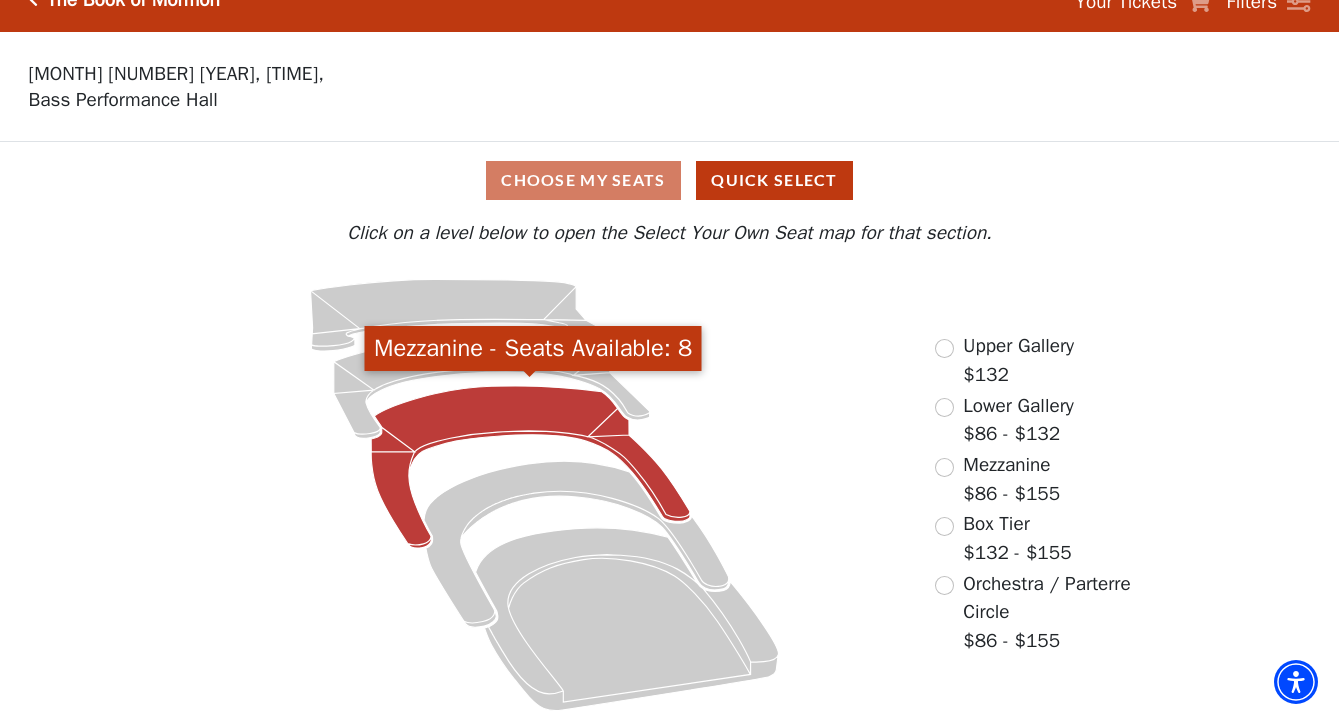 click 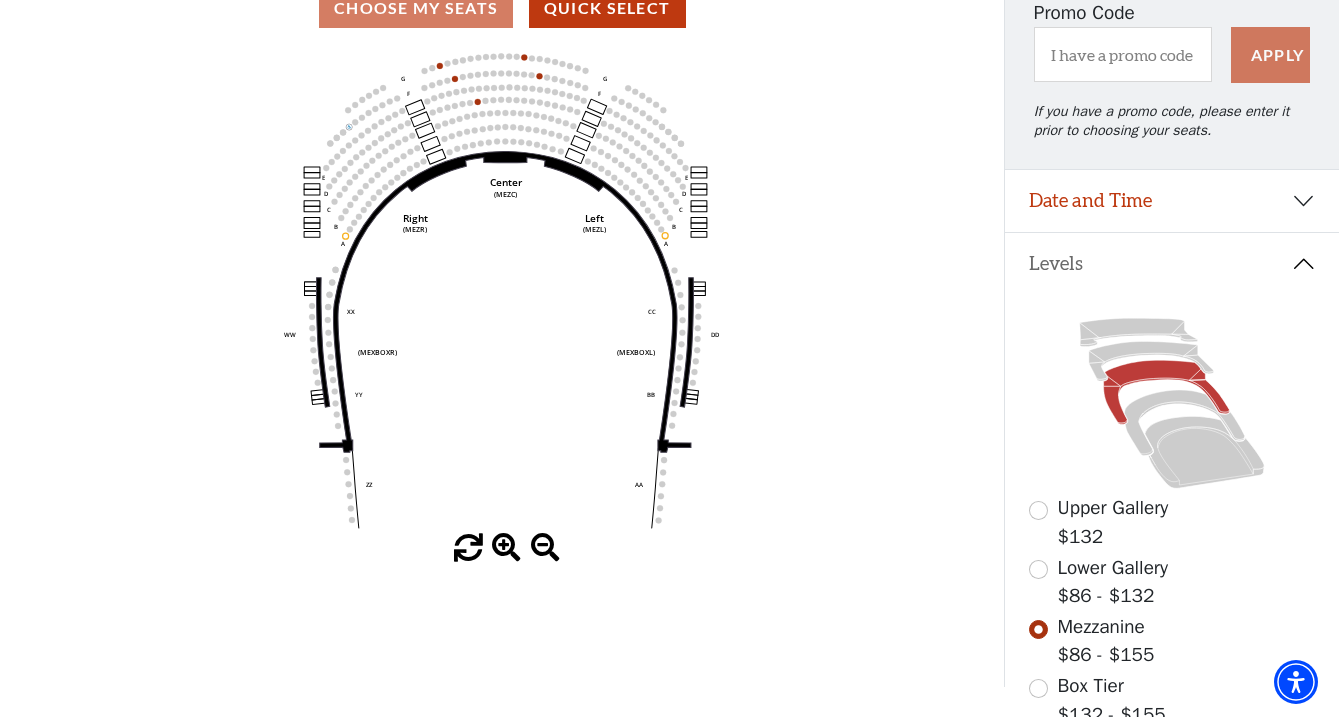 scroll, scrollTop: 201, scrollLeft: 0, axis: vertical 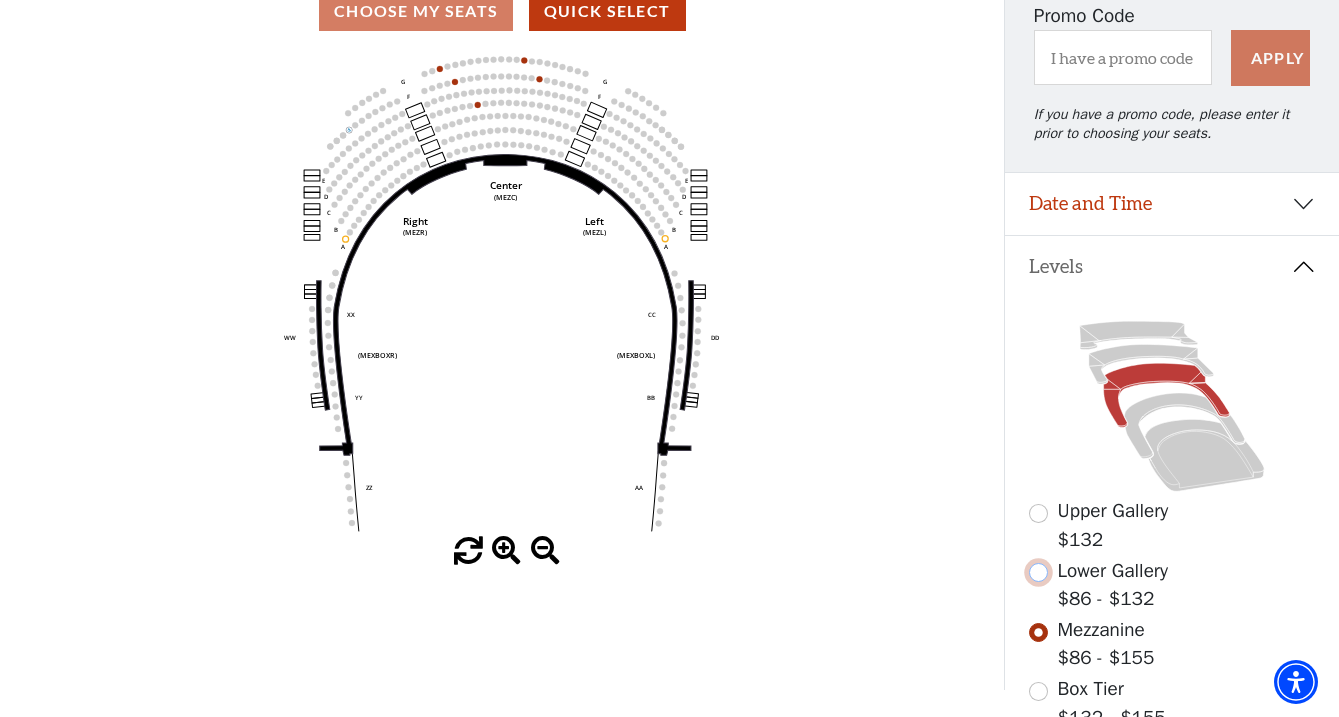 click at bounding box center (1038, 572) 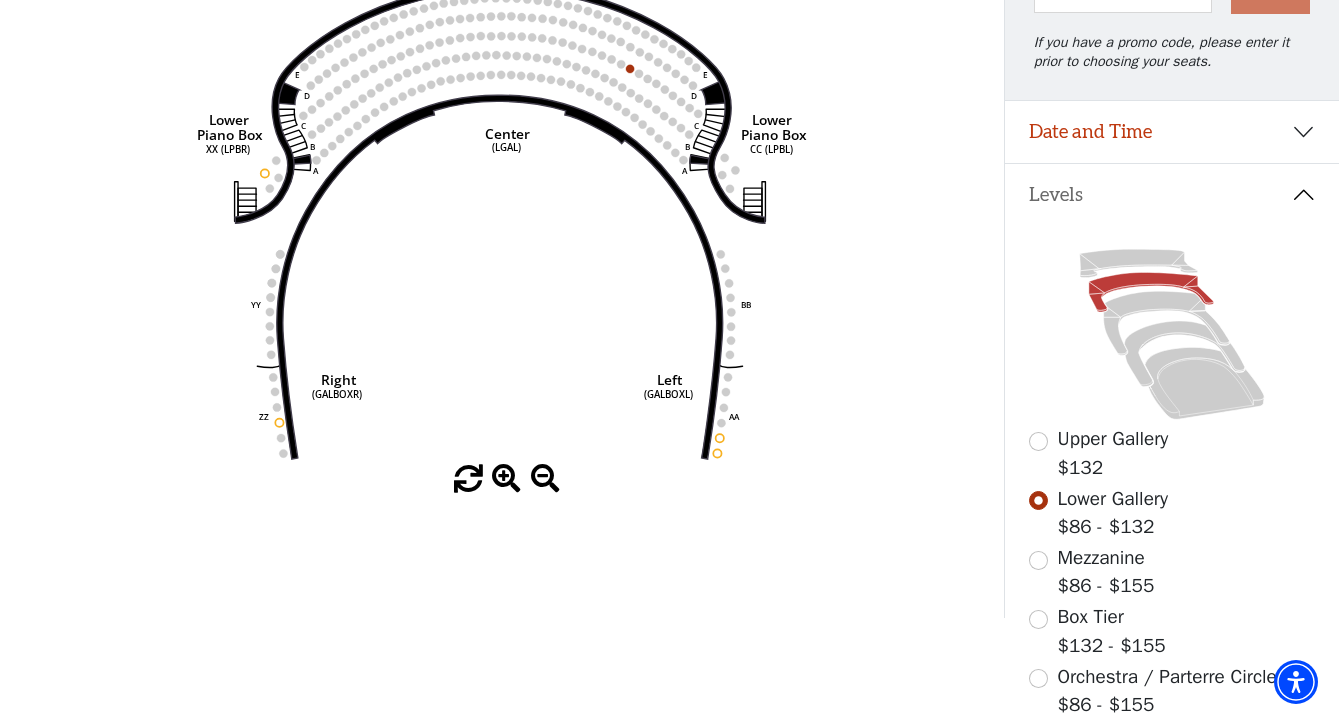 scroll, scrollTop: 421, scrollLeft: 0, axis: vertical 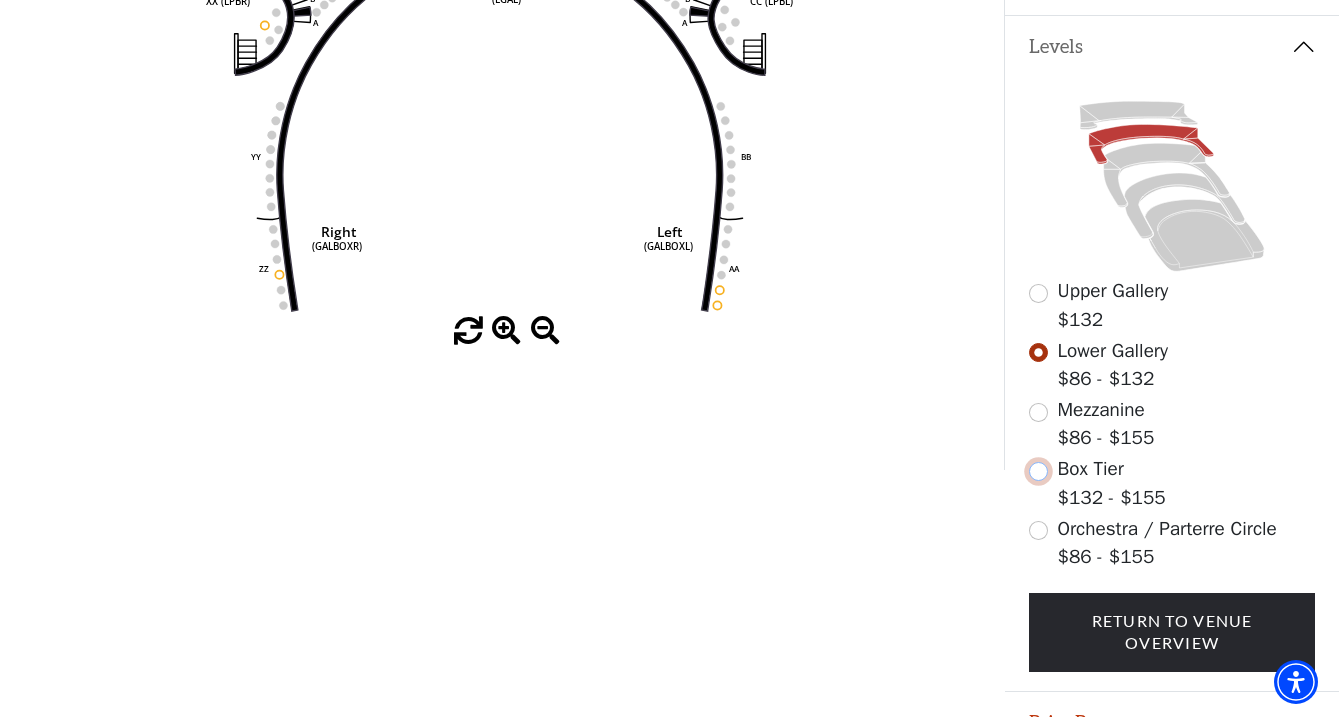 click at bounding box center [1038, 471] 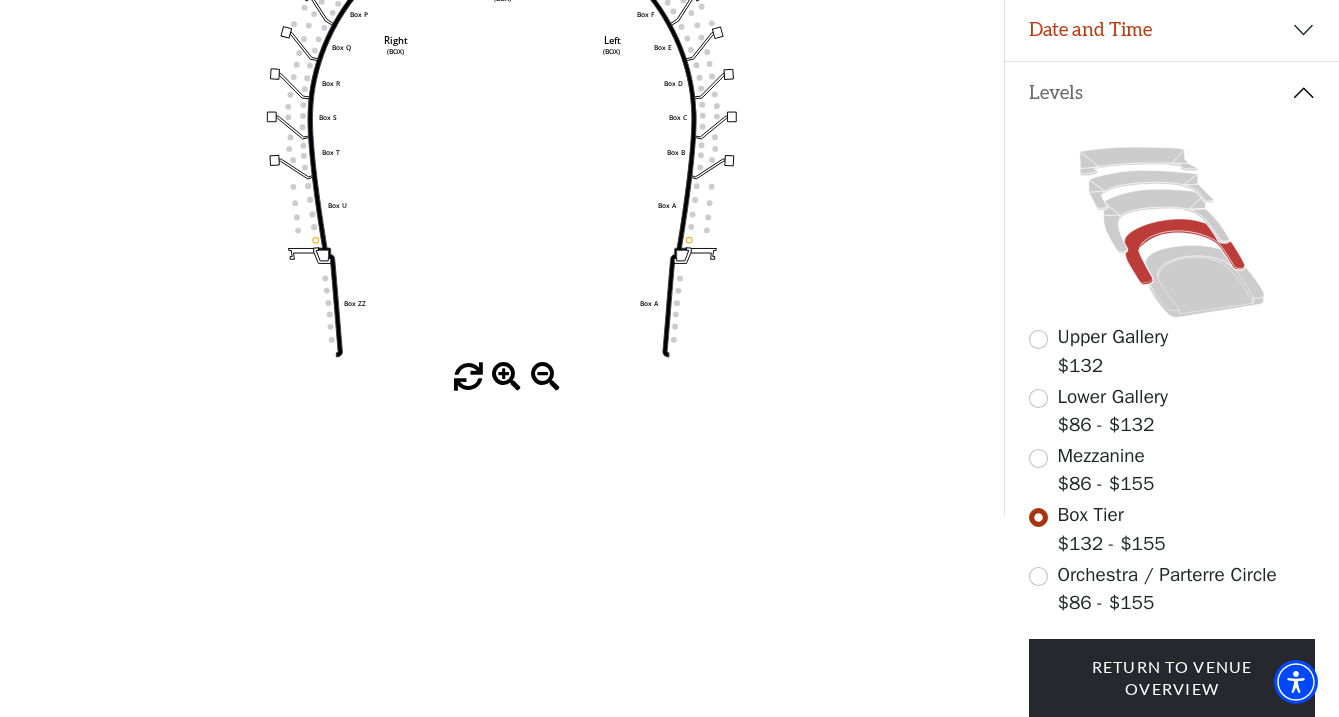 scroll, scrollTop: 383, scrollLeft: 0, axis: vertical 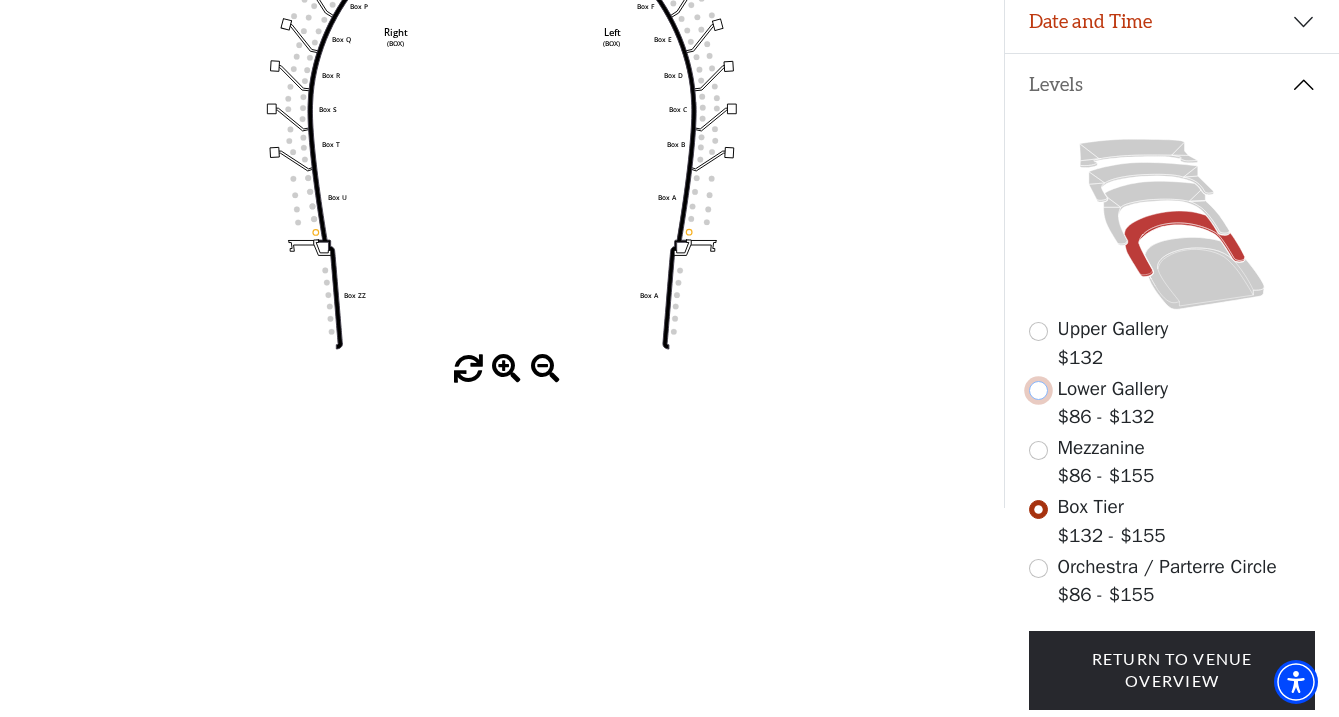 click at bounding box center (1038, 390) 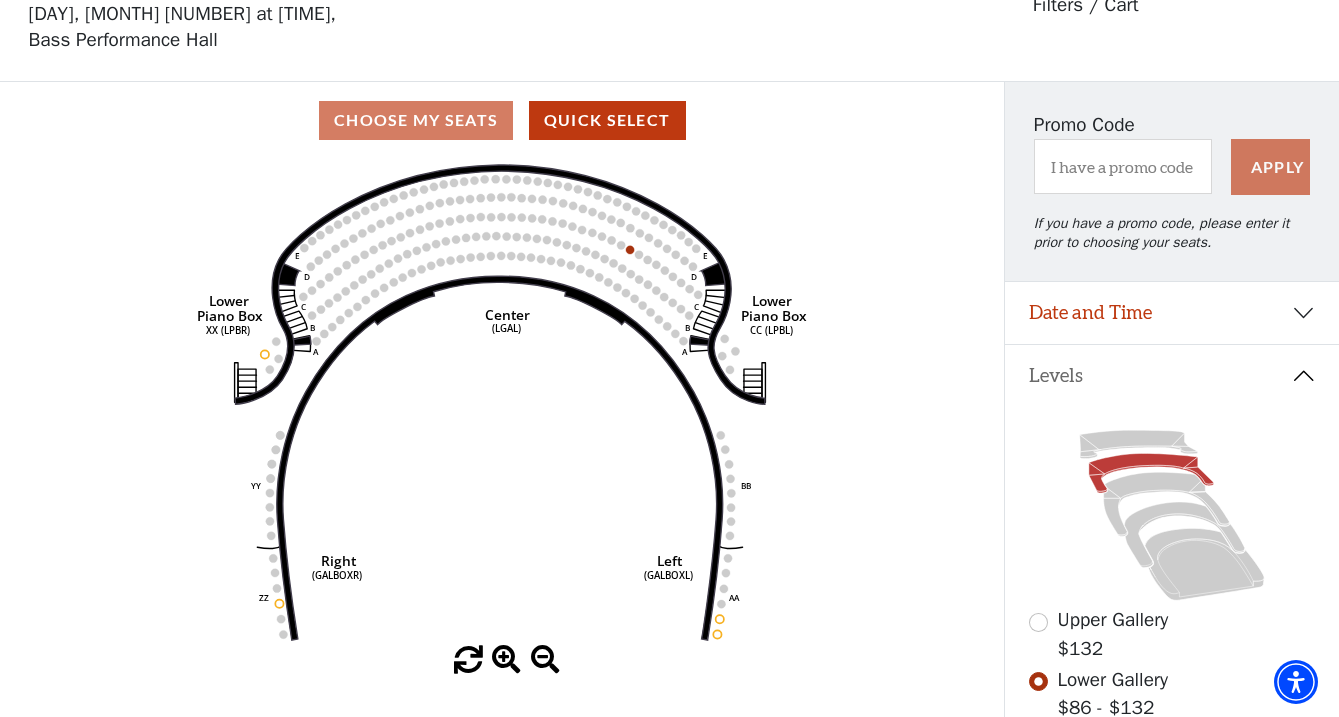 scroll, scrollTop: 0, scrollLeft: 0, axis: both 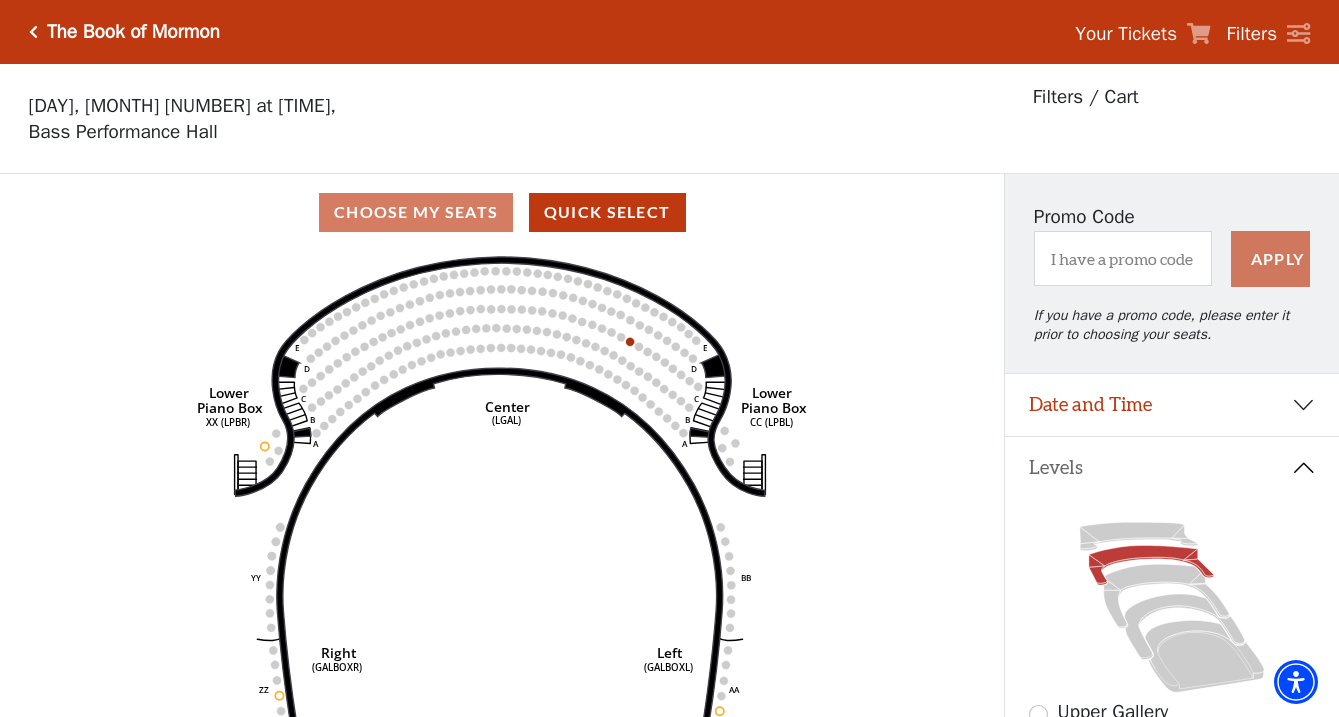 click on "The Book of Mormon" at bounding box center (129, 32) 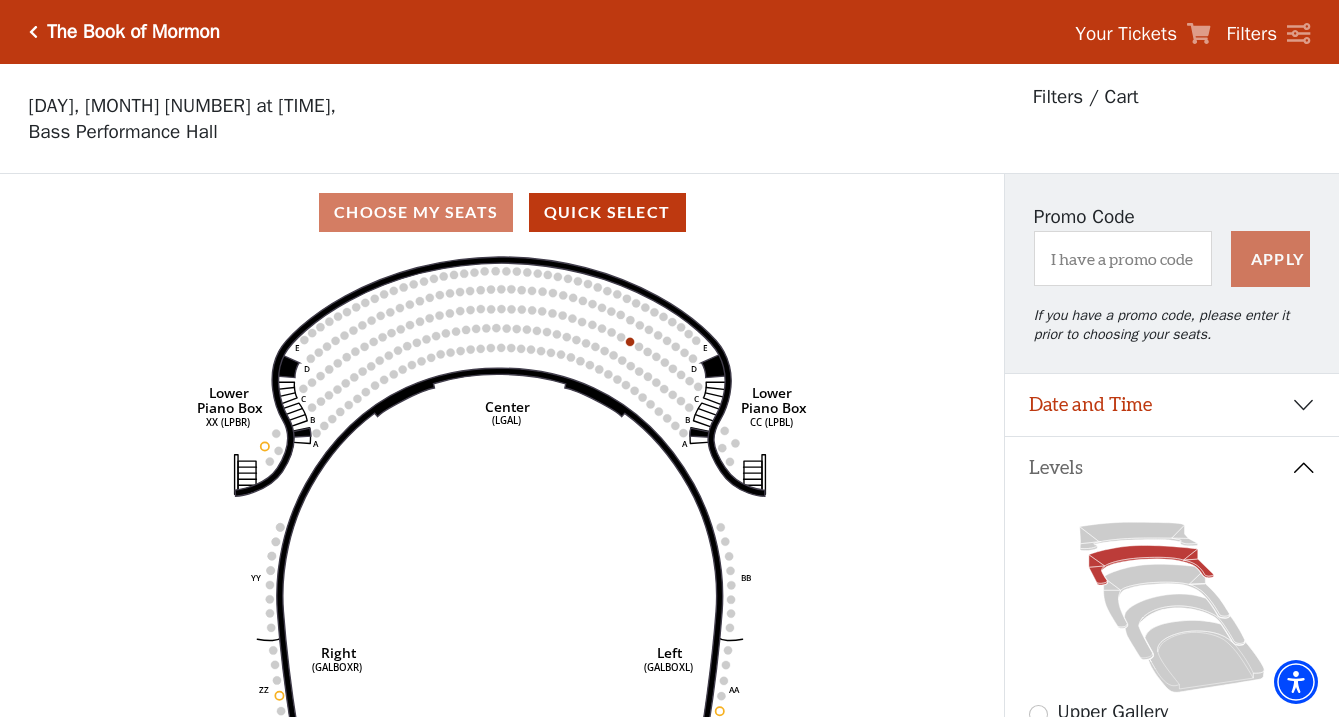 click at bounding box center [33, 32] 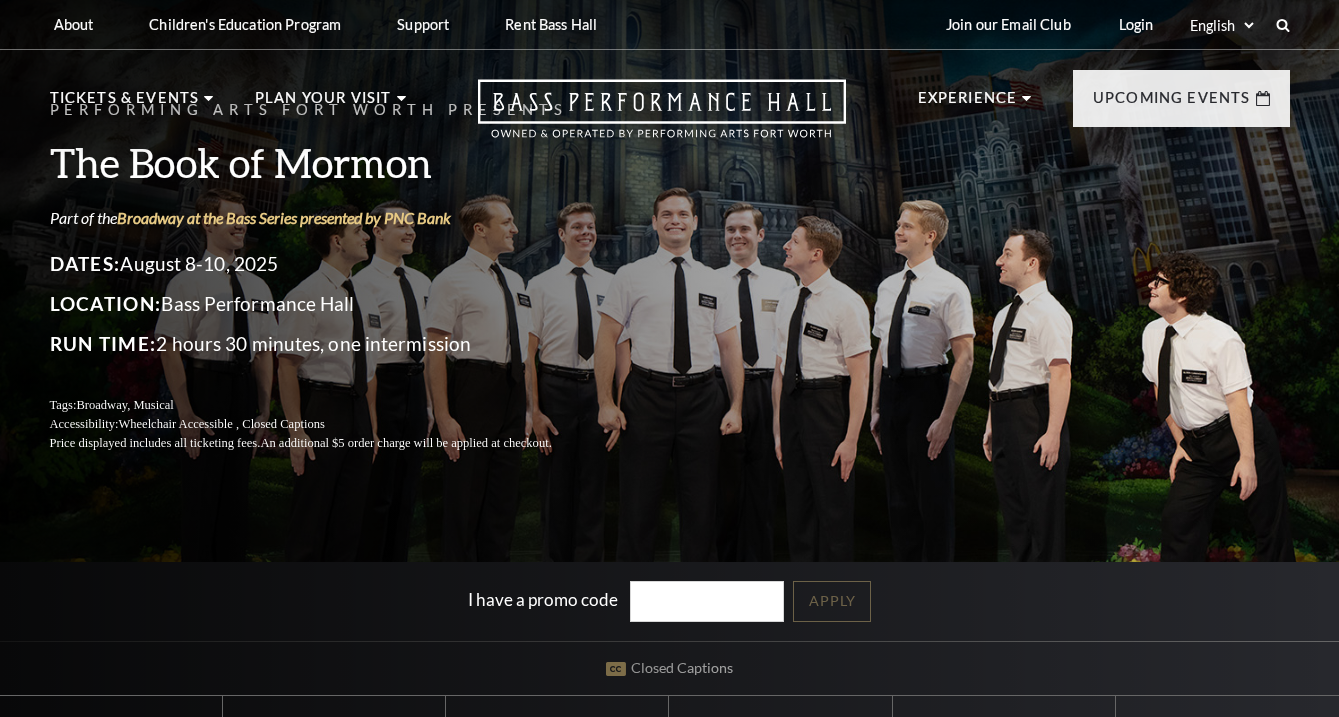 scroll, scrollTop: 0, scrollLeft: 0, axis: both 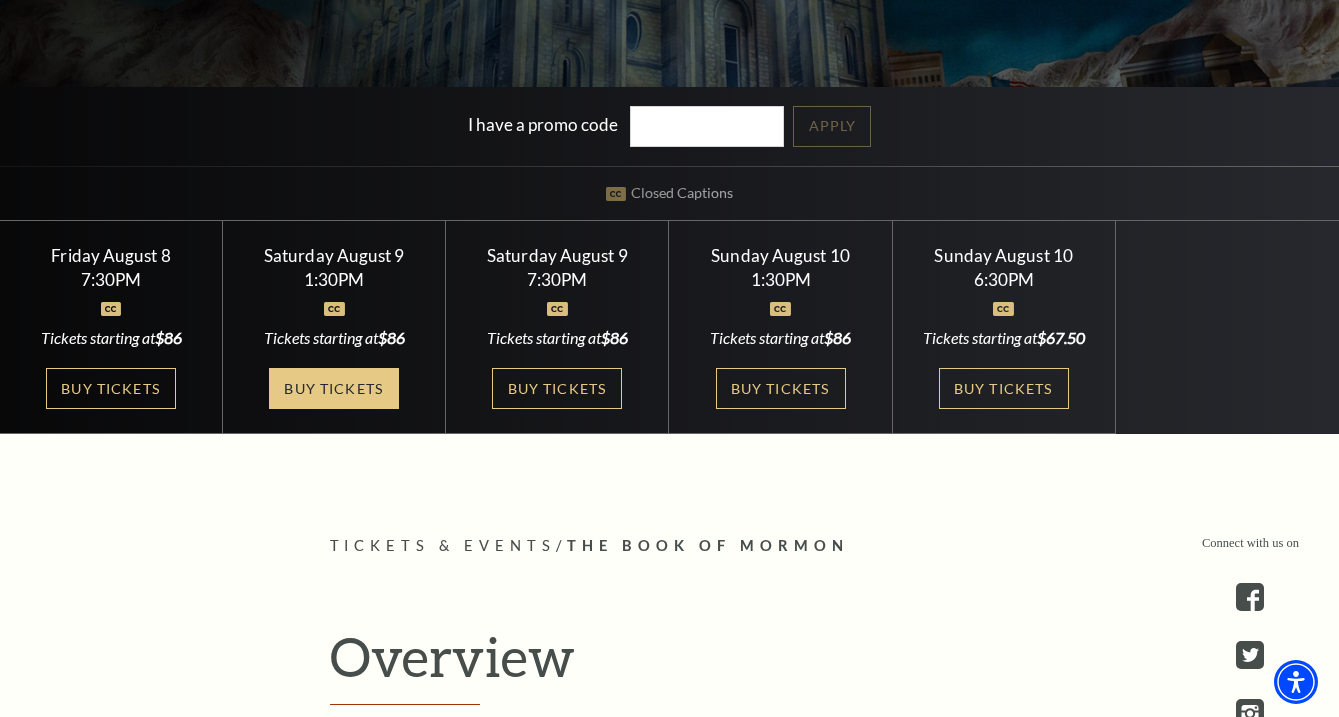 click on "Buy Tickets" at bounding box center [334, 388] 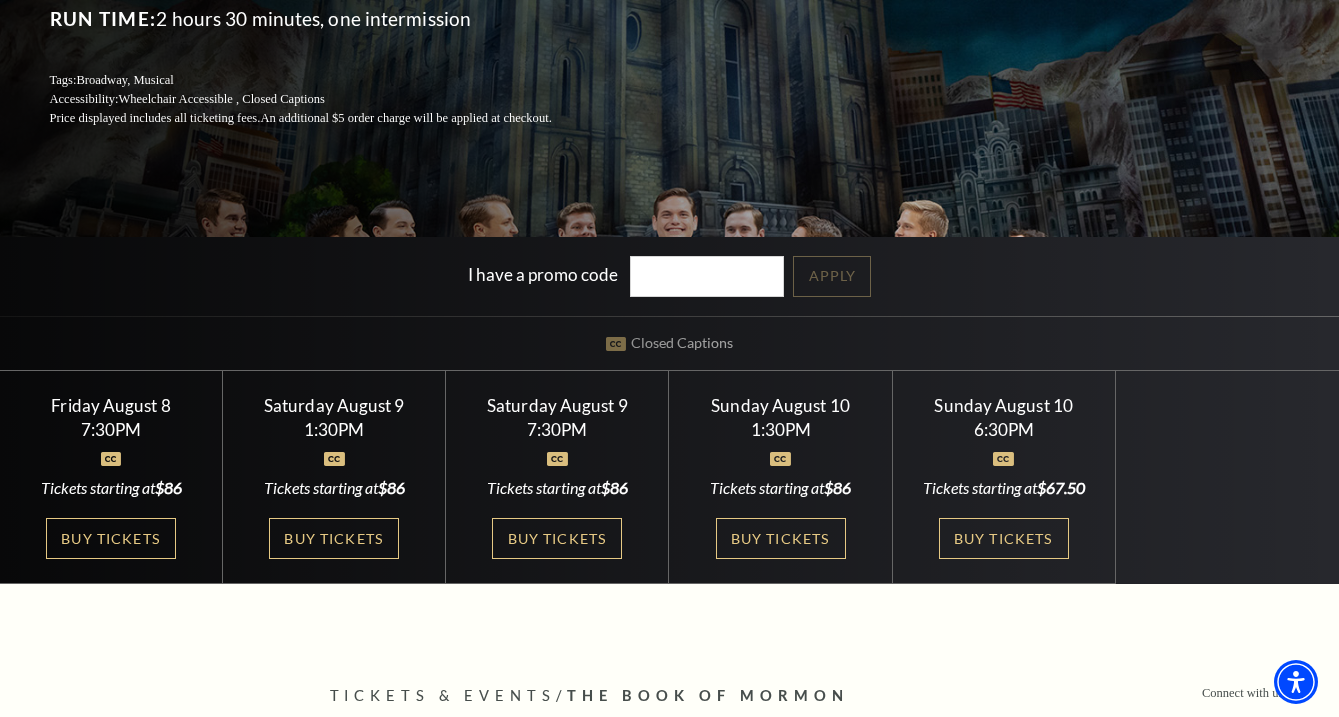 scroll, scrollTop: 386, scrollLeft: 0, axis: vertical 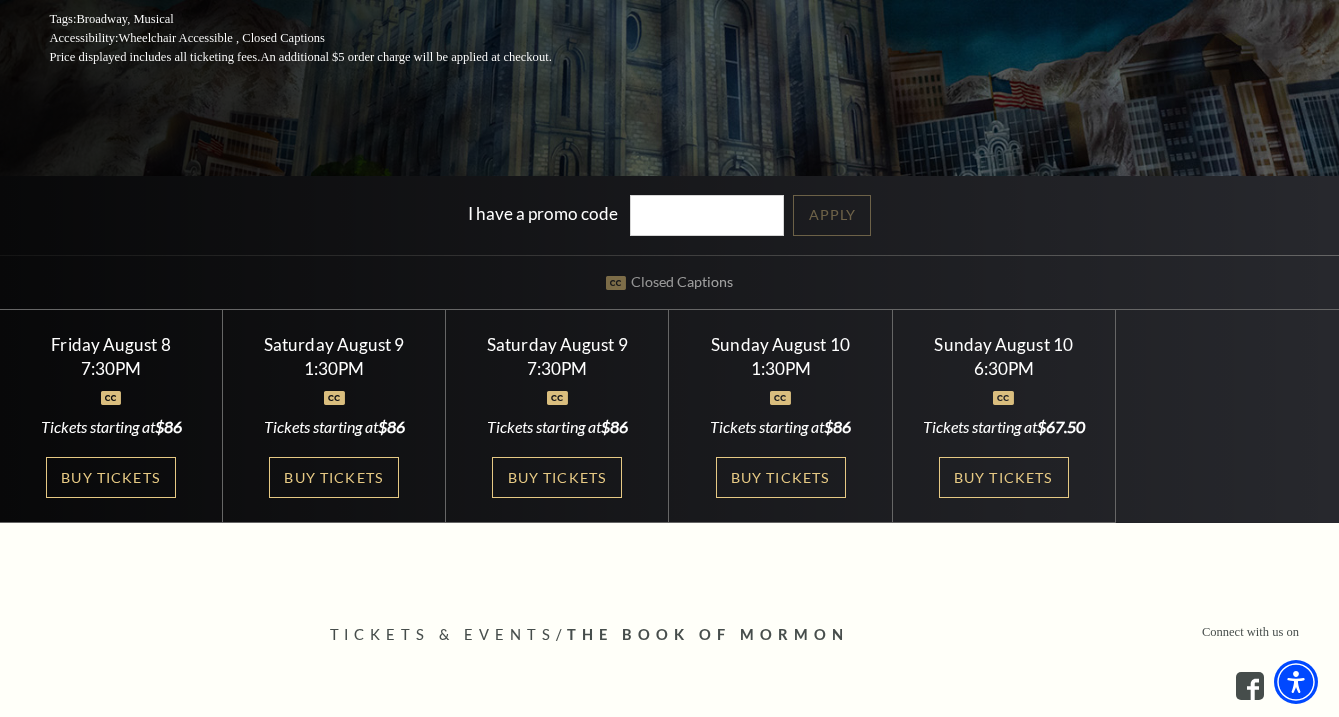 click on "Saturday August 9" at bounding box center (557, 344) 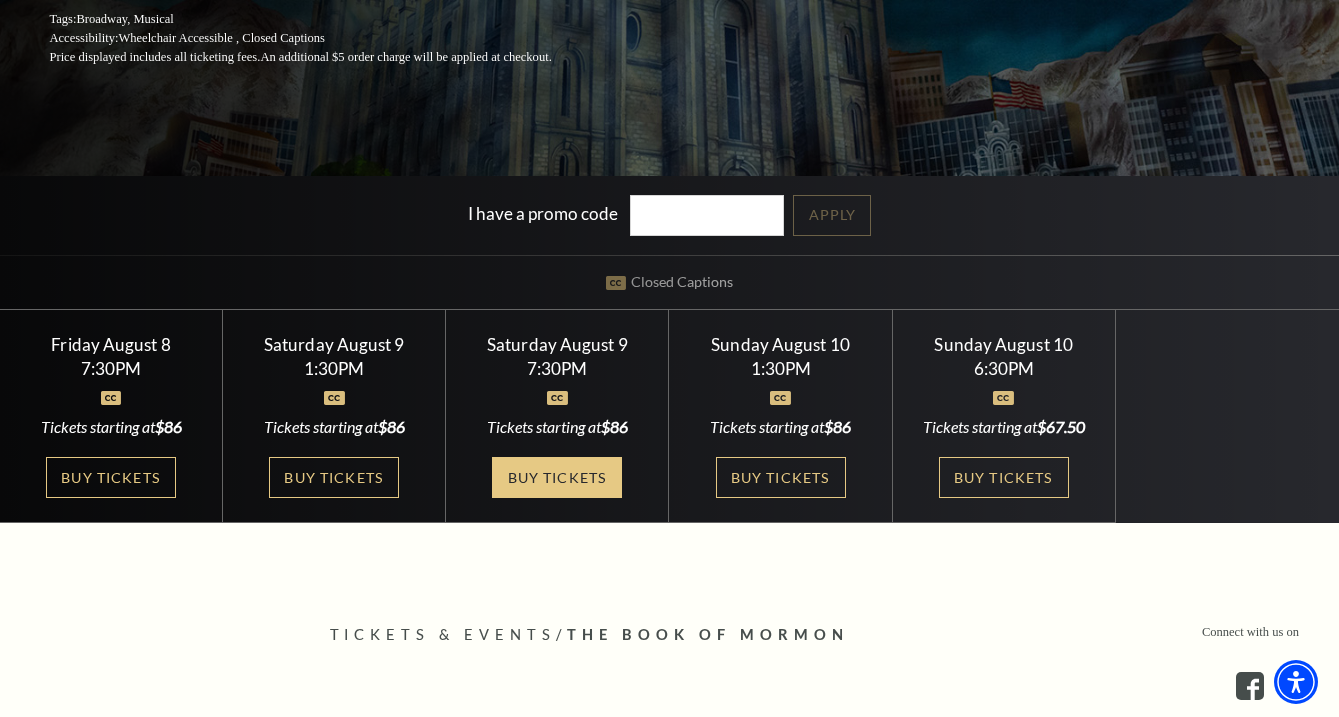 click on "Buy Tickets" at bounding box center (557, 477) 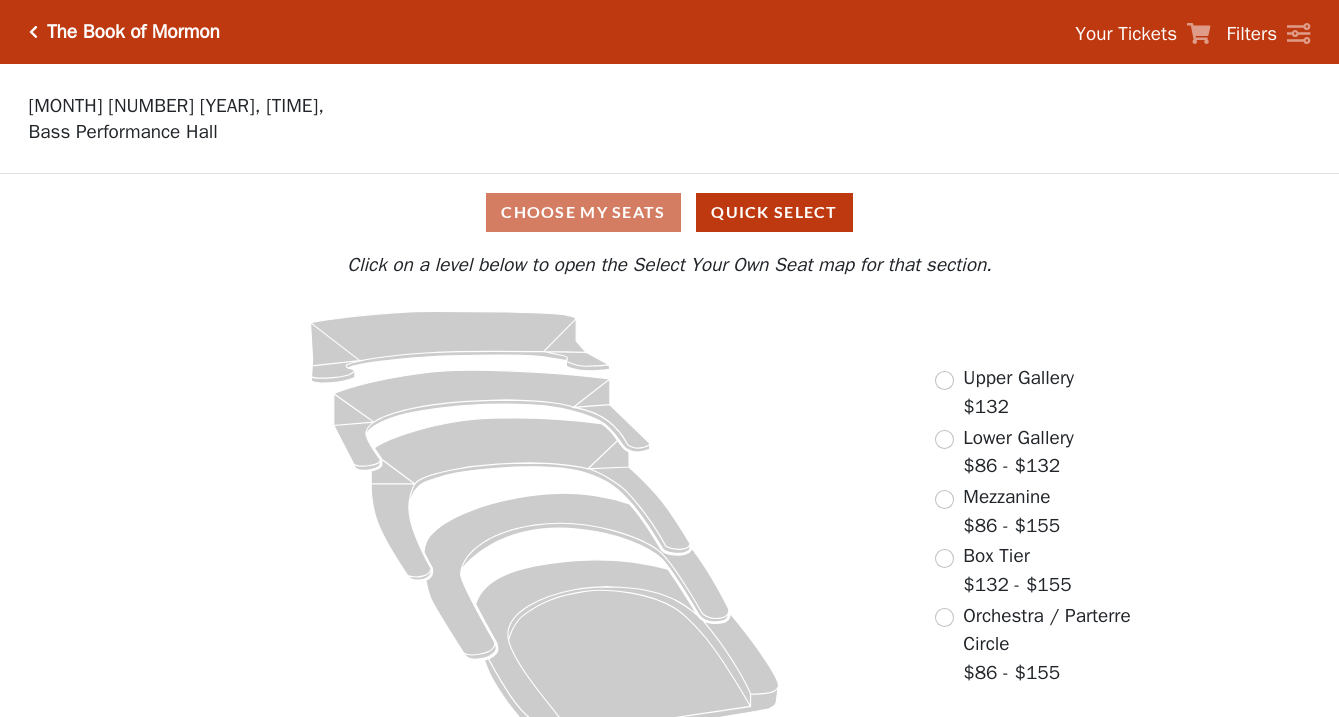 scroll, scrollTop: 0, scrollLeft: 0, axis: both 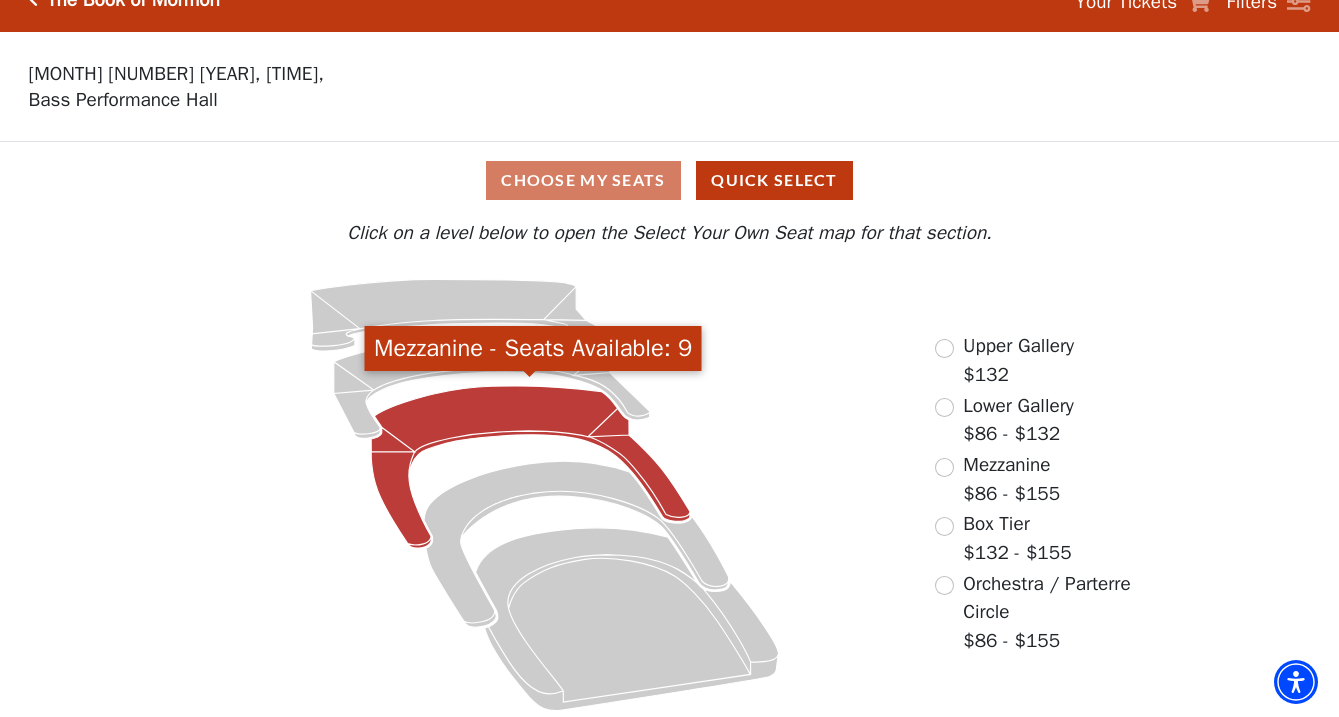 click 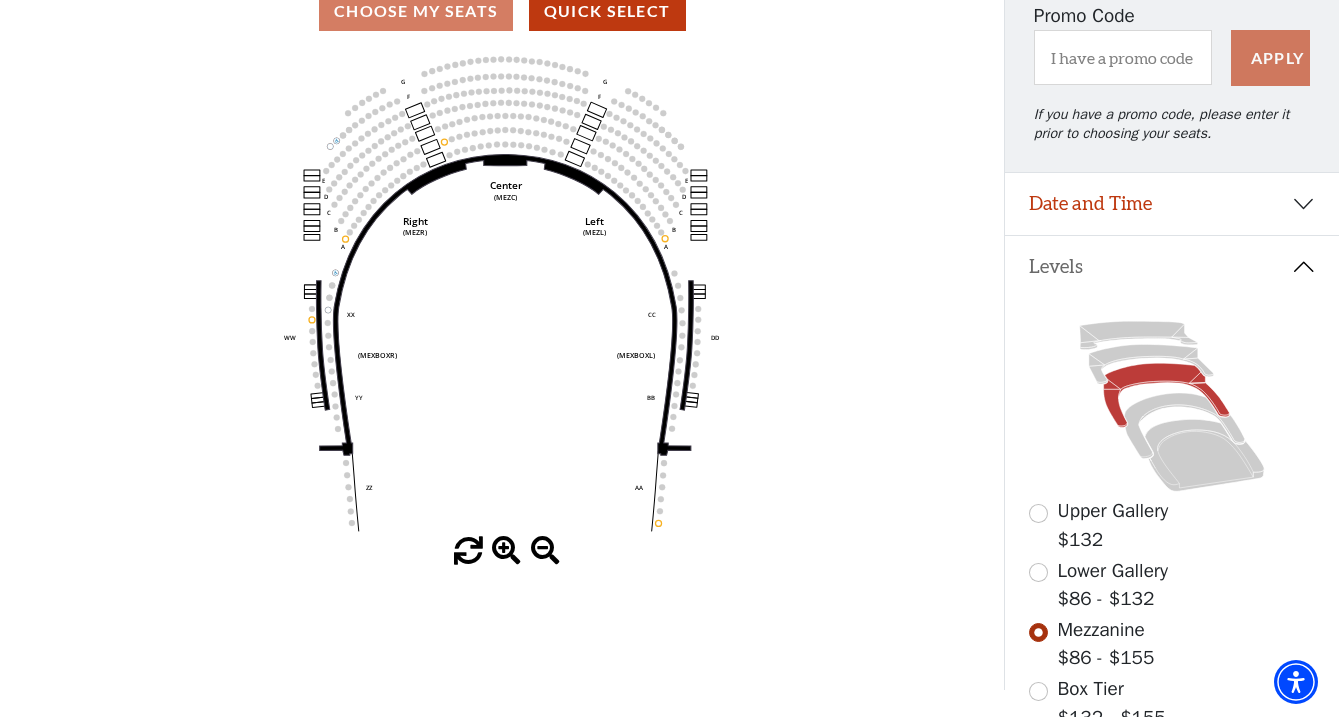 scroll, scrollTop: 188, scrollLeft: 0, axis: vertical 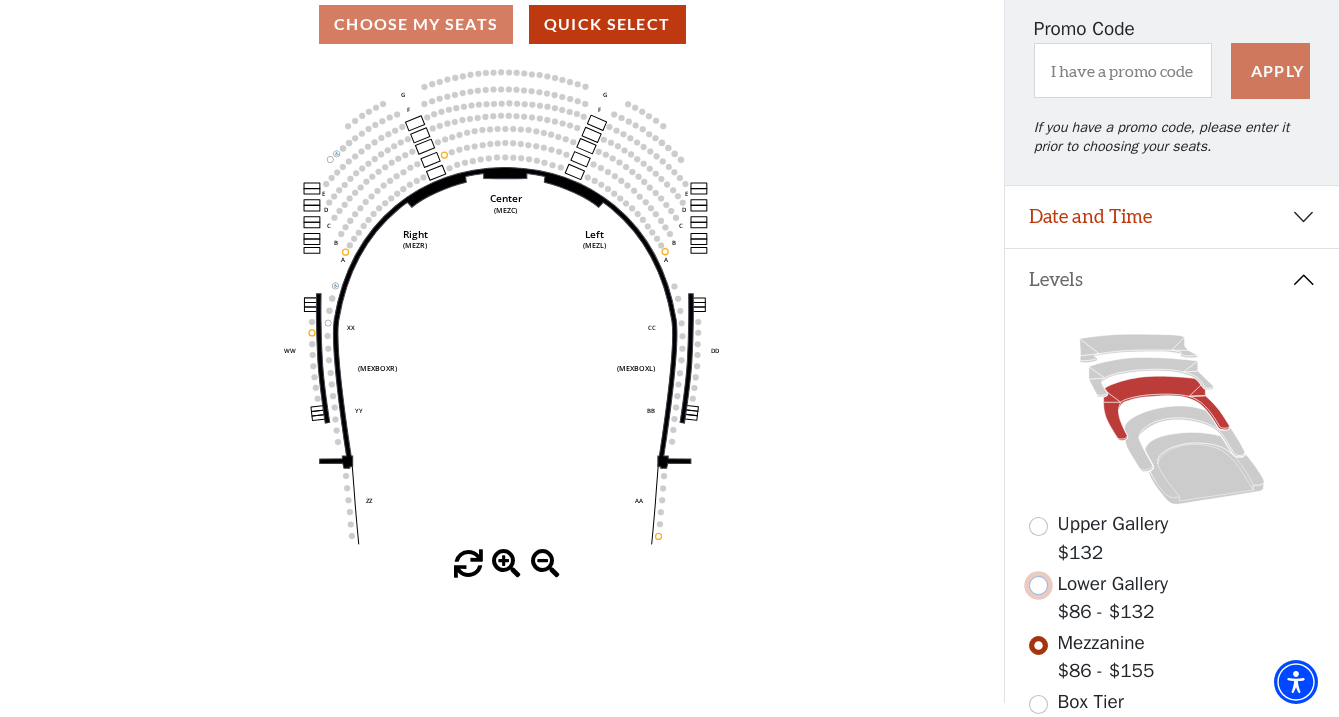 click at bounding box center (1038, 585) 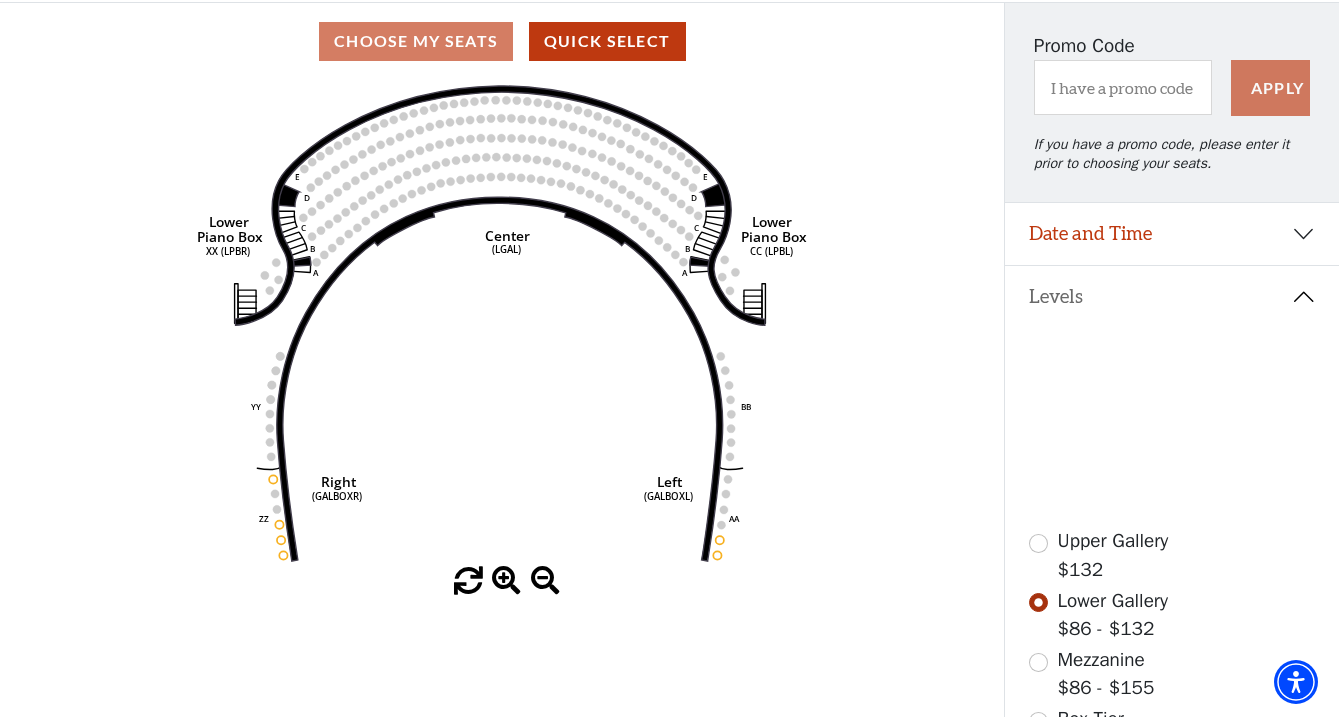 scroll, scrollTop: 189, scrollLeft: 0, axis: vertical 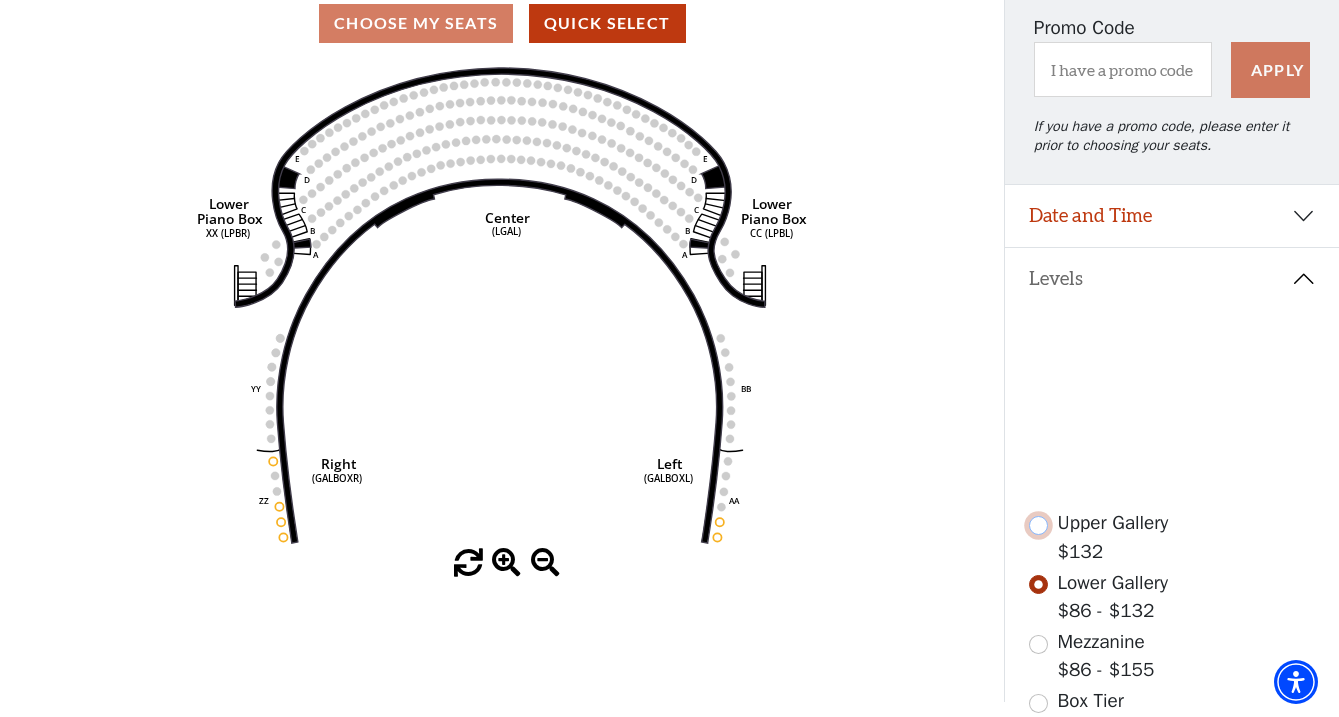 click at bounding box center (1038, 525) 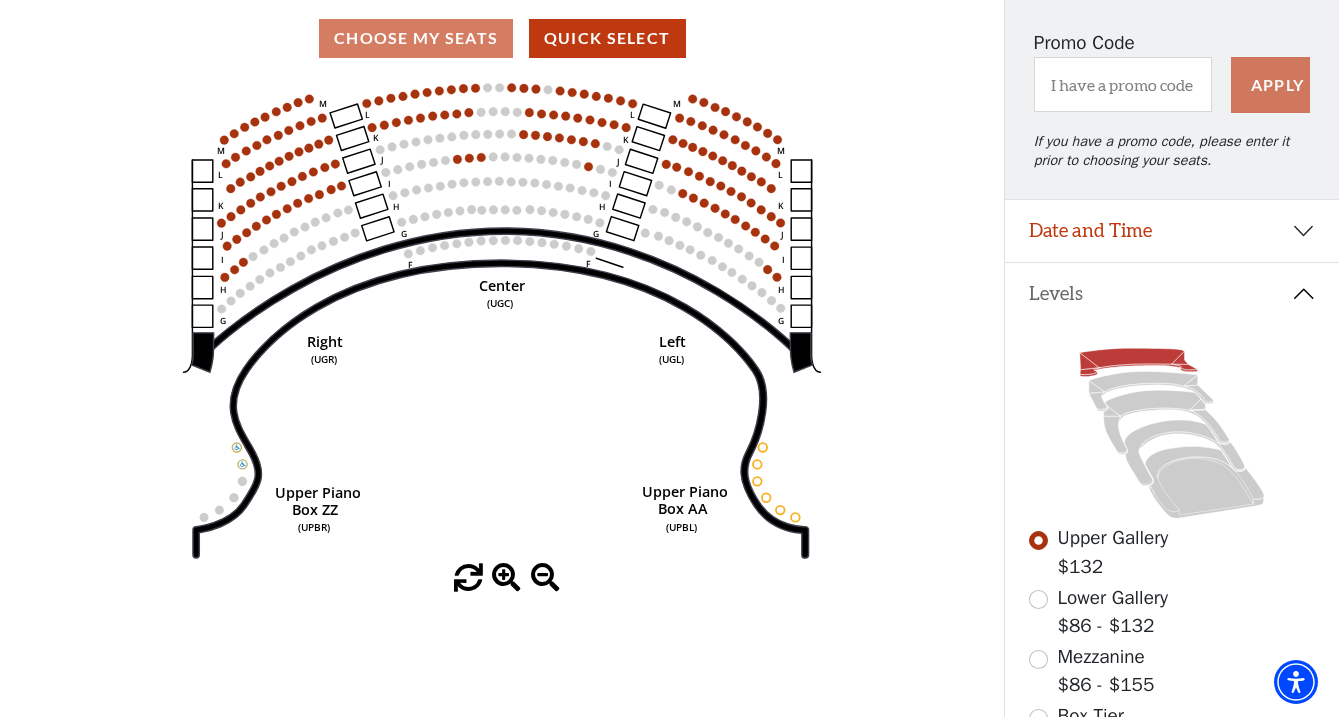 scroll, scrollTop: 0, scrollLeft: 0, axis: both 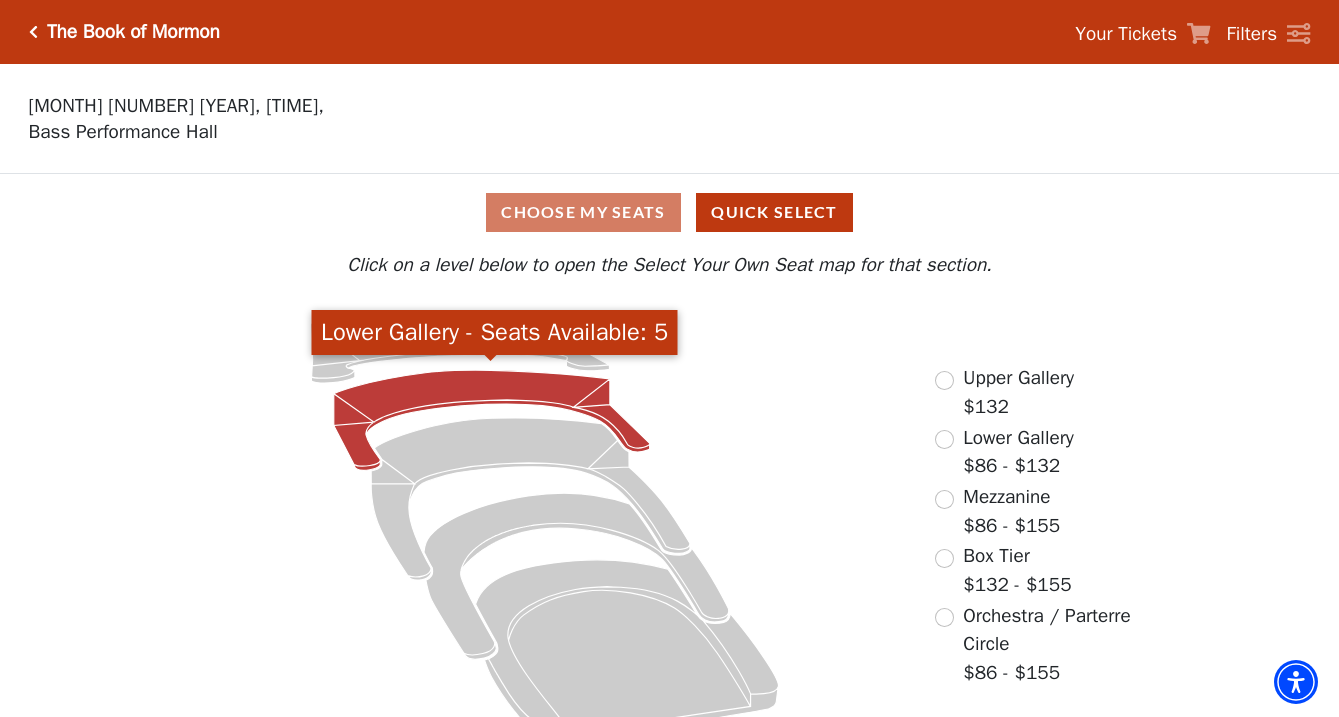 click 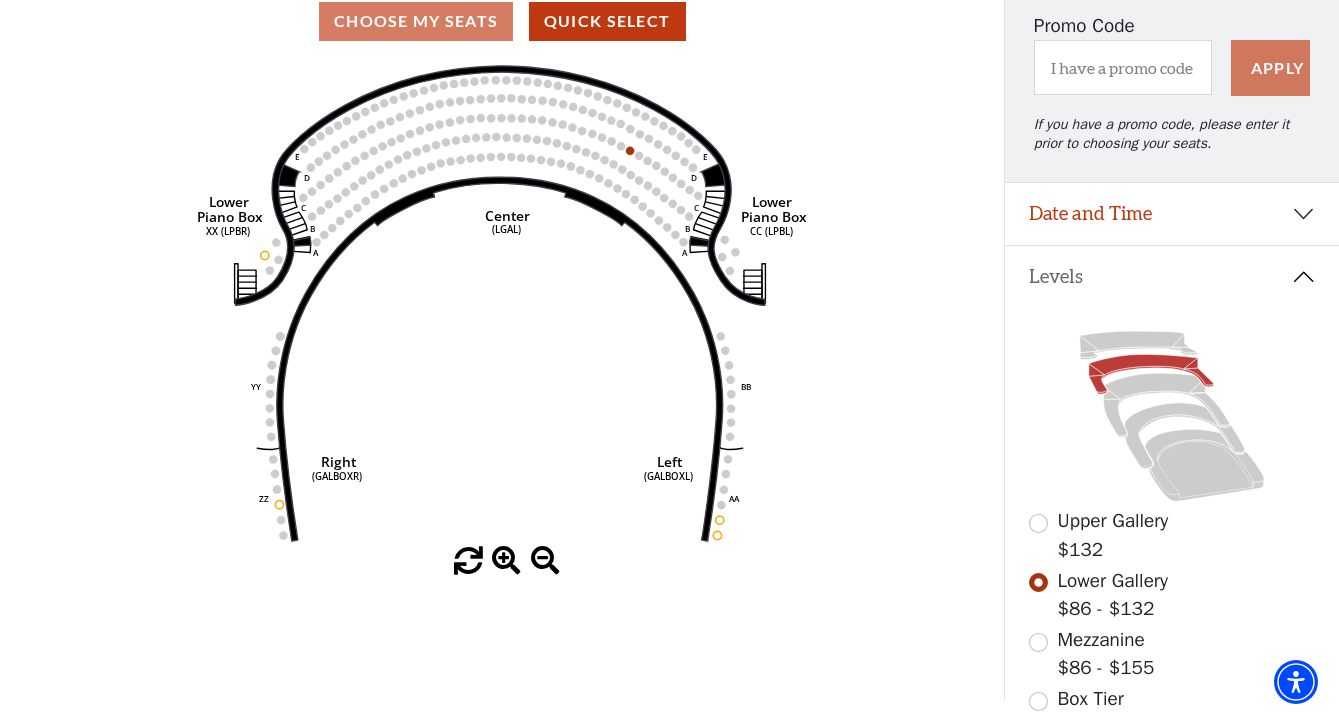 scroll, scrollTop: 201, scrollLeft: 0, axis: vertical 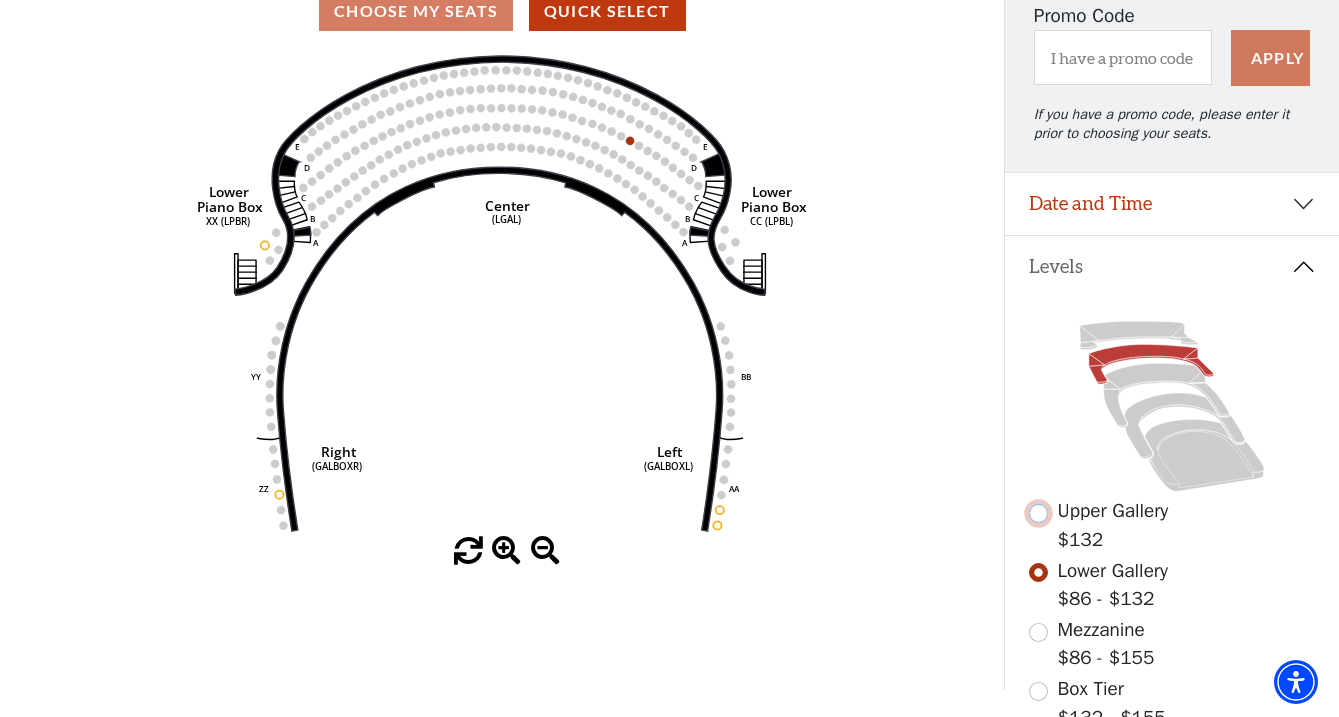 click at bounding box center [1038, 513] 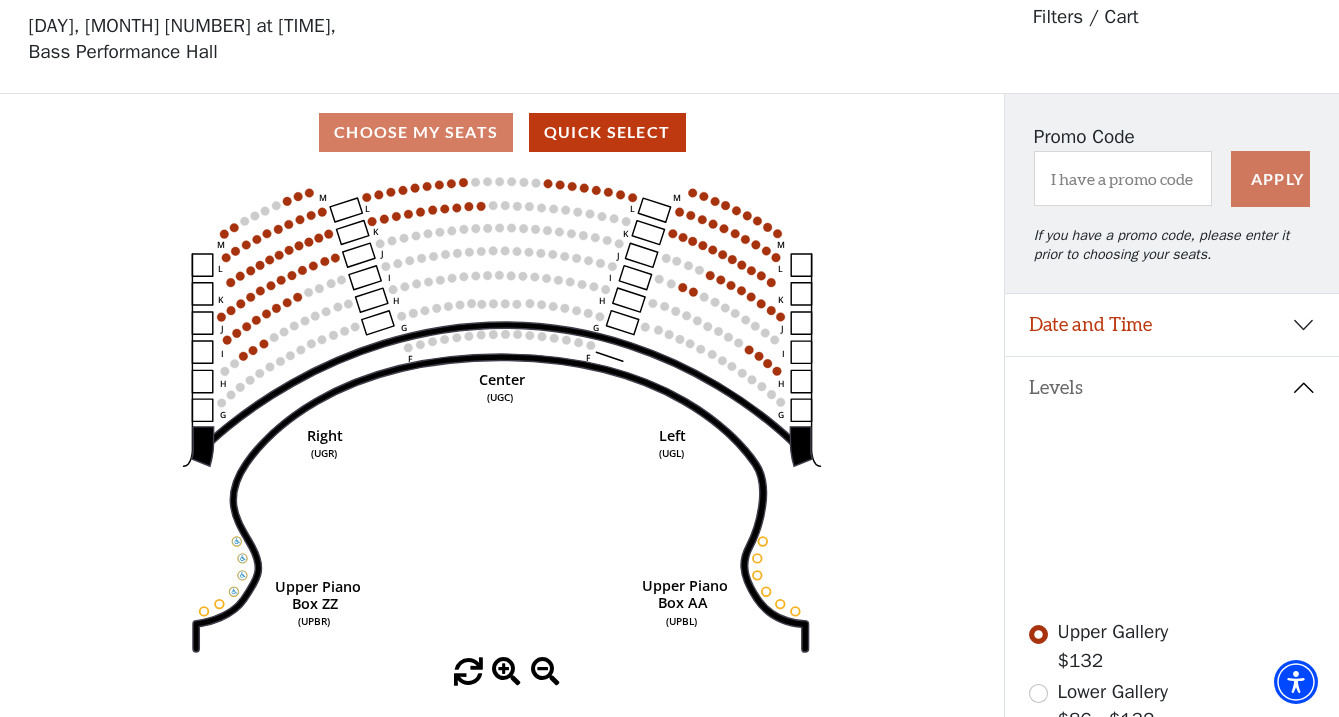 scroll, scrollTop: 92, scrollLeft: 0, axis: vertical 